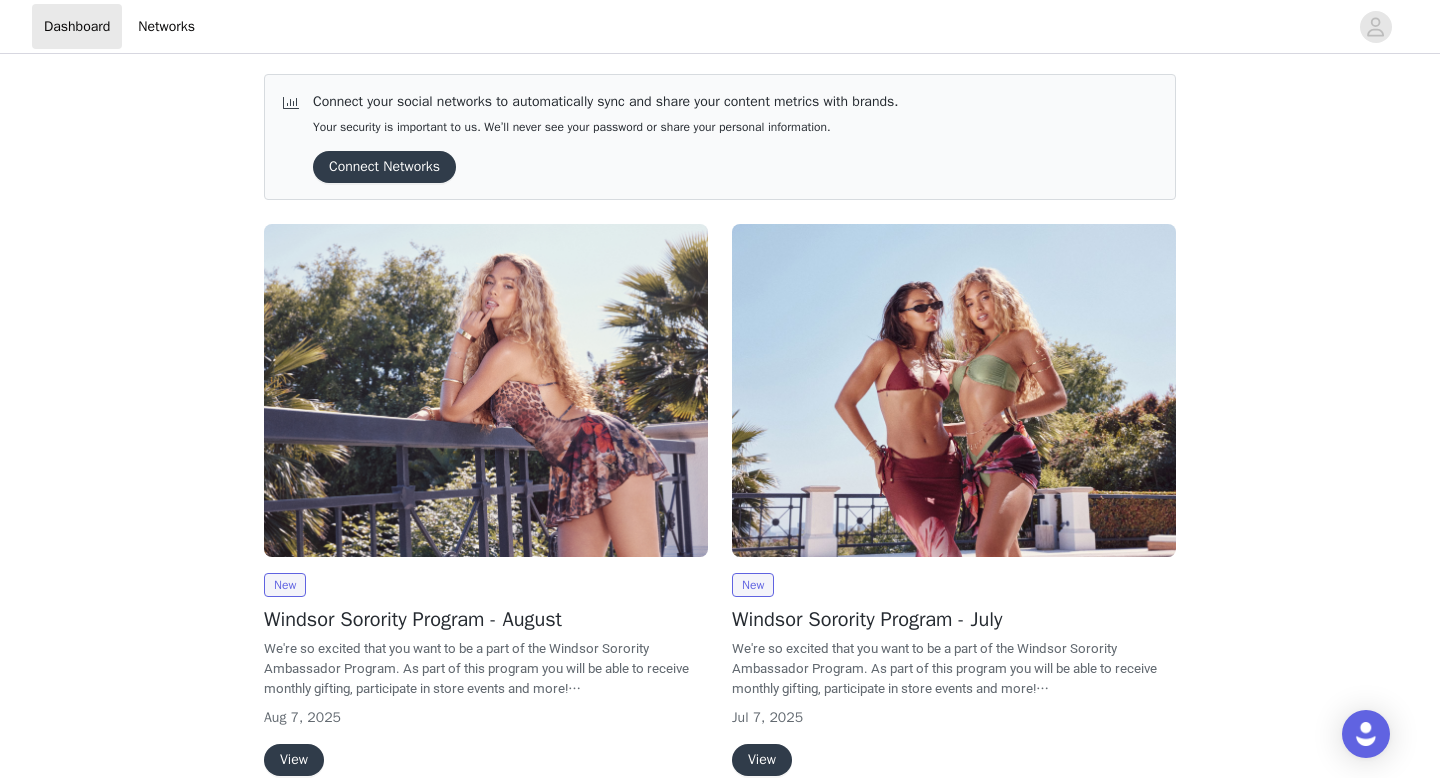 scroll, scrollTop: 0, scrollLeft: 0, axis: both 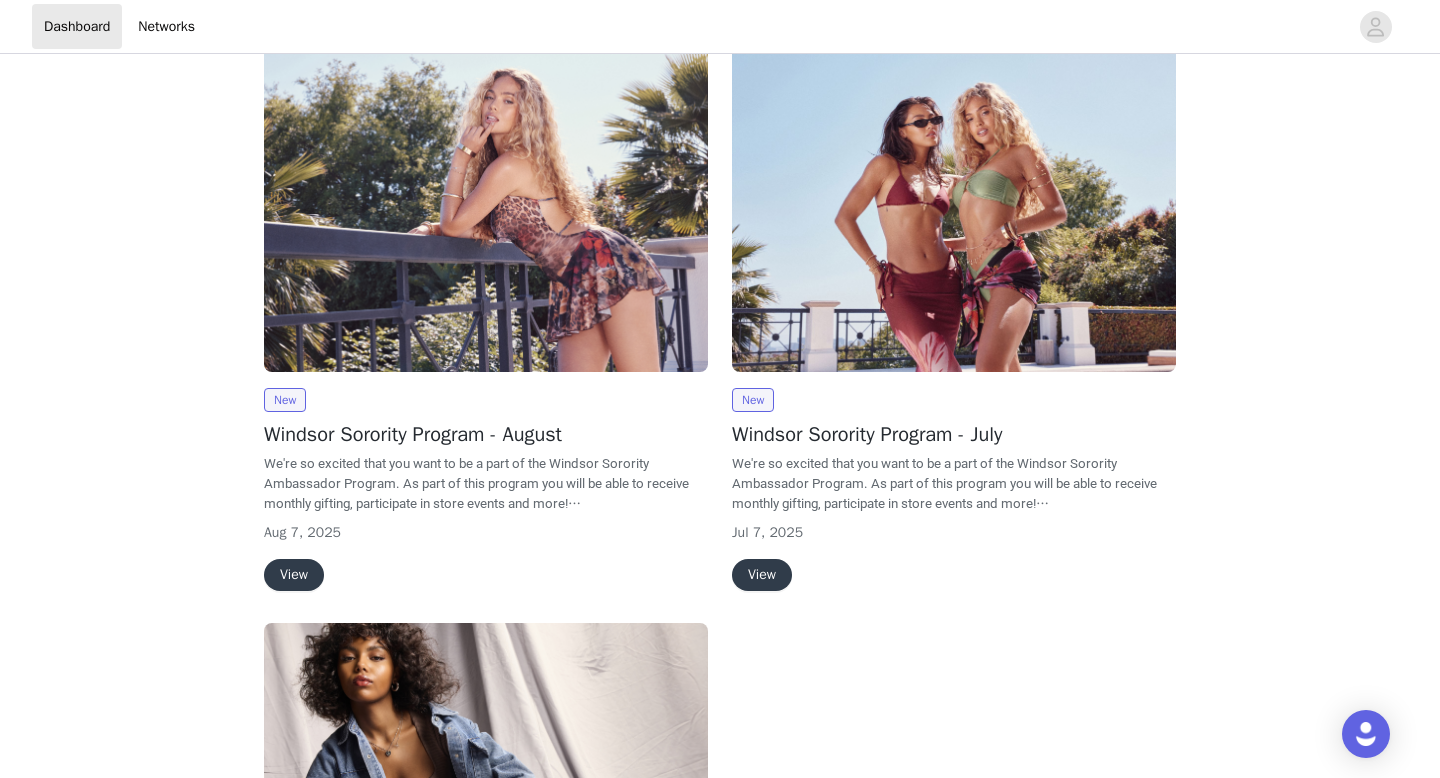 click on "View" at bounding box center [294, 575] 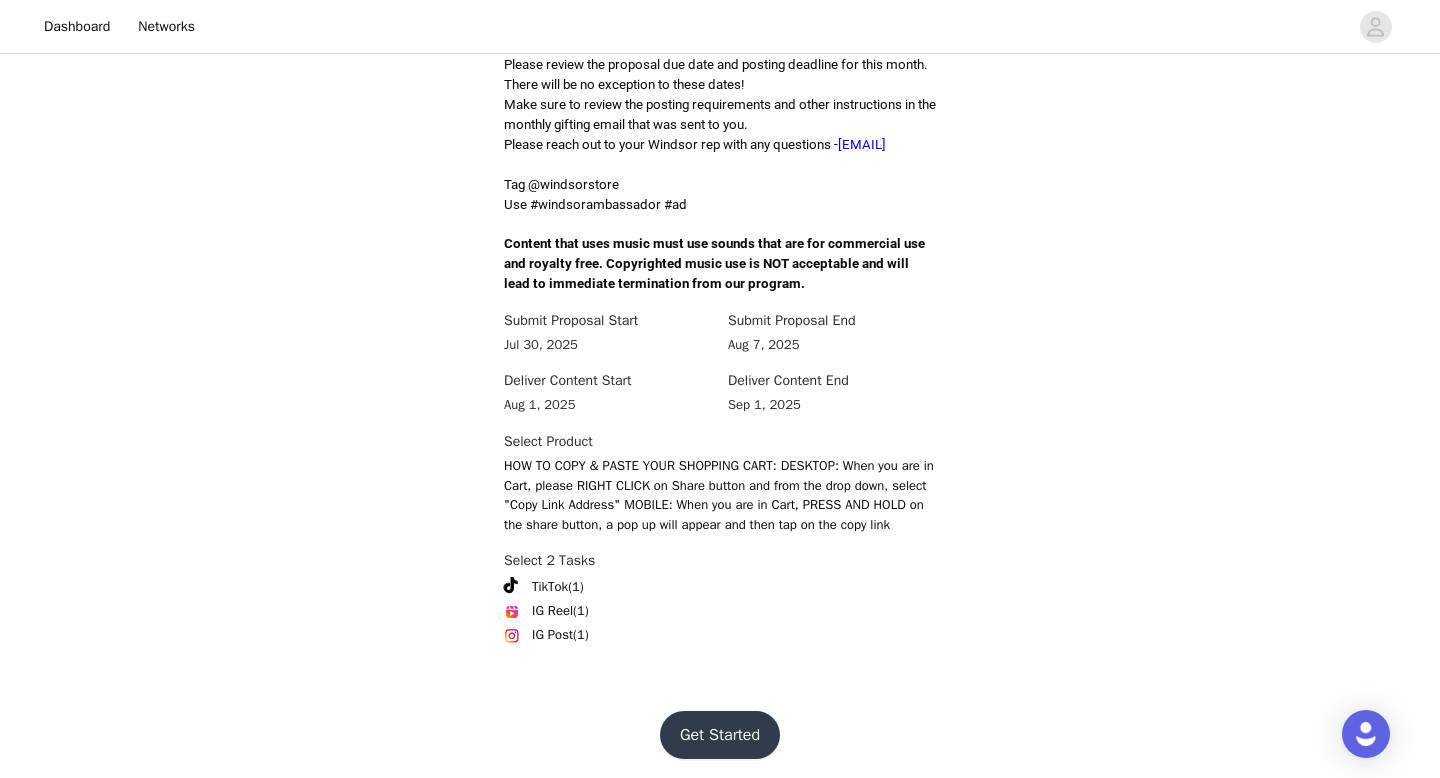 scroll, scrollTop: 602, scrollLeft: 0, axis: vertical 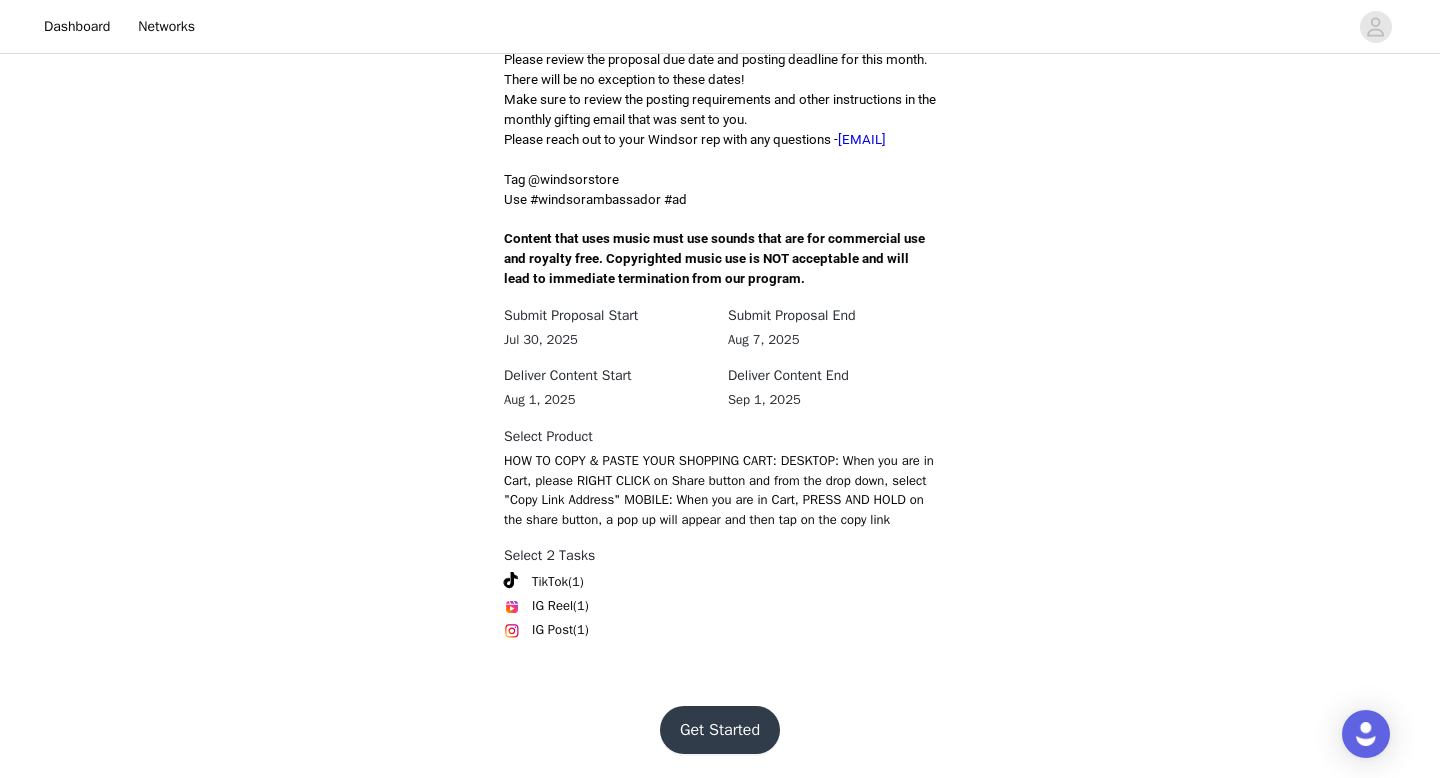 click on "Get Started" at bounding box center [720, 730] 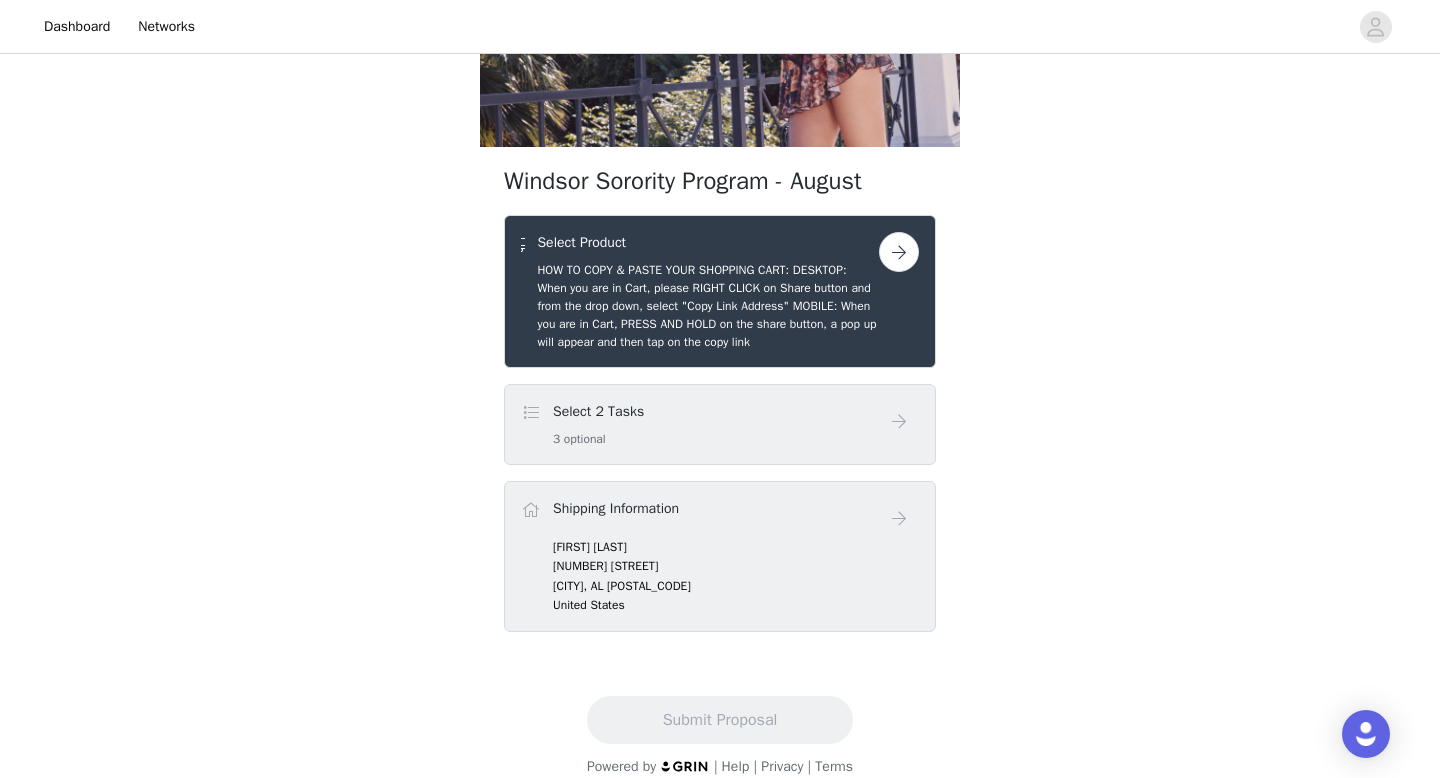 scroll, scrollTop: 236, scrollLeft: 0, axis: vertical 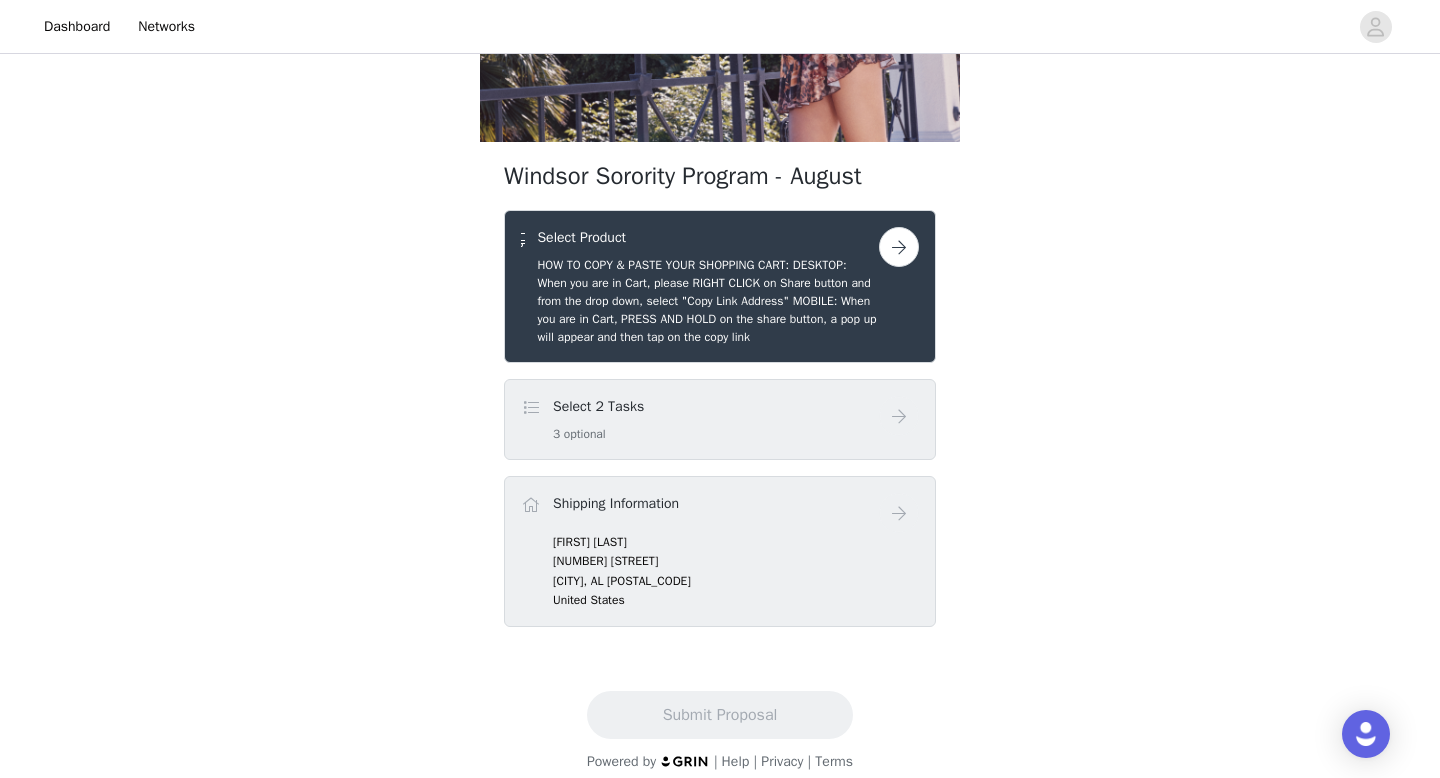 click on "Select 2 Tasks   3 optional" at bounding box center [700, 419] 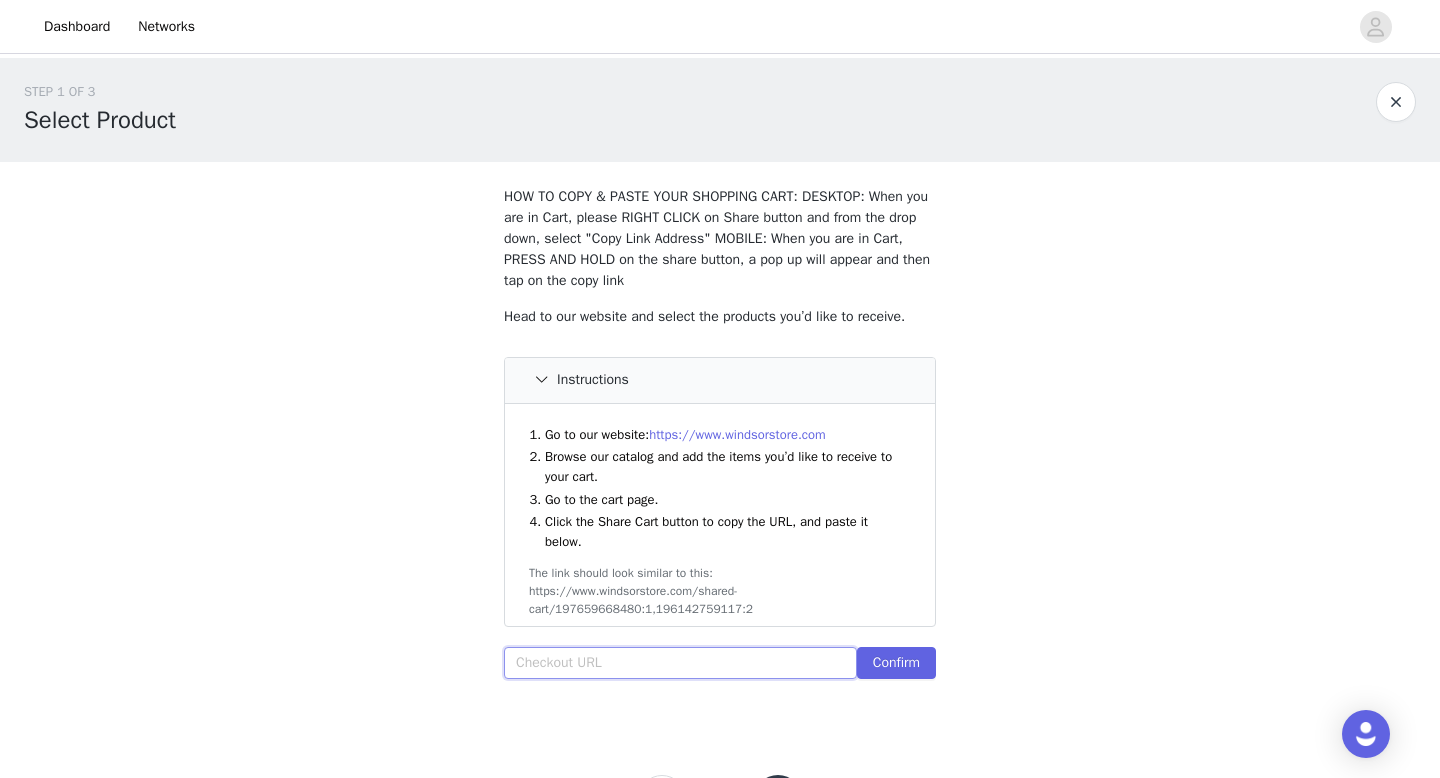 click at bounding box center [680, 663] 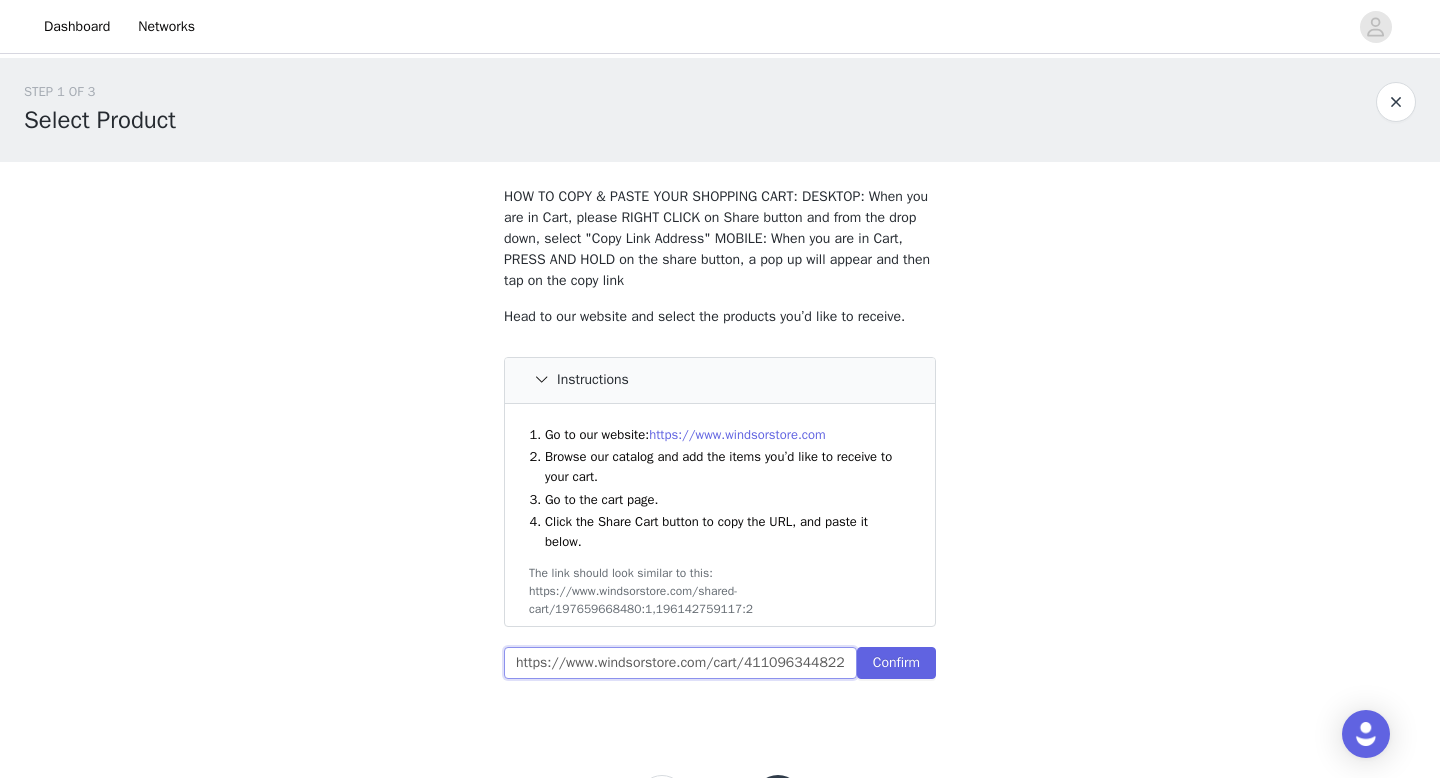 scroll, scrollTop: 0, scrollLeft: 728, axis: horizontal 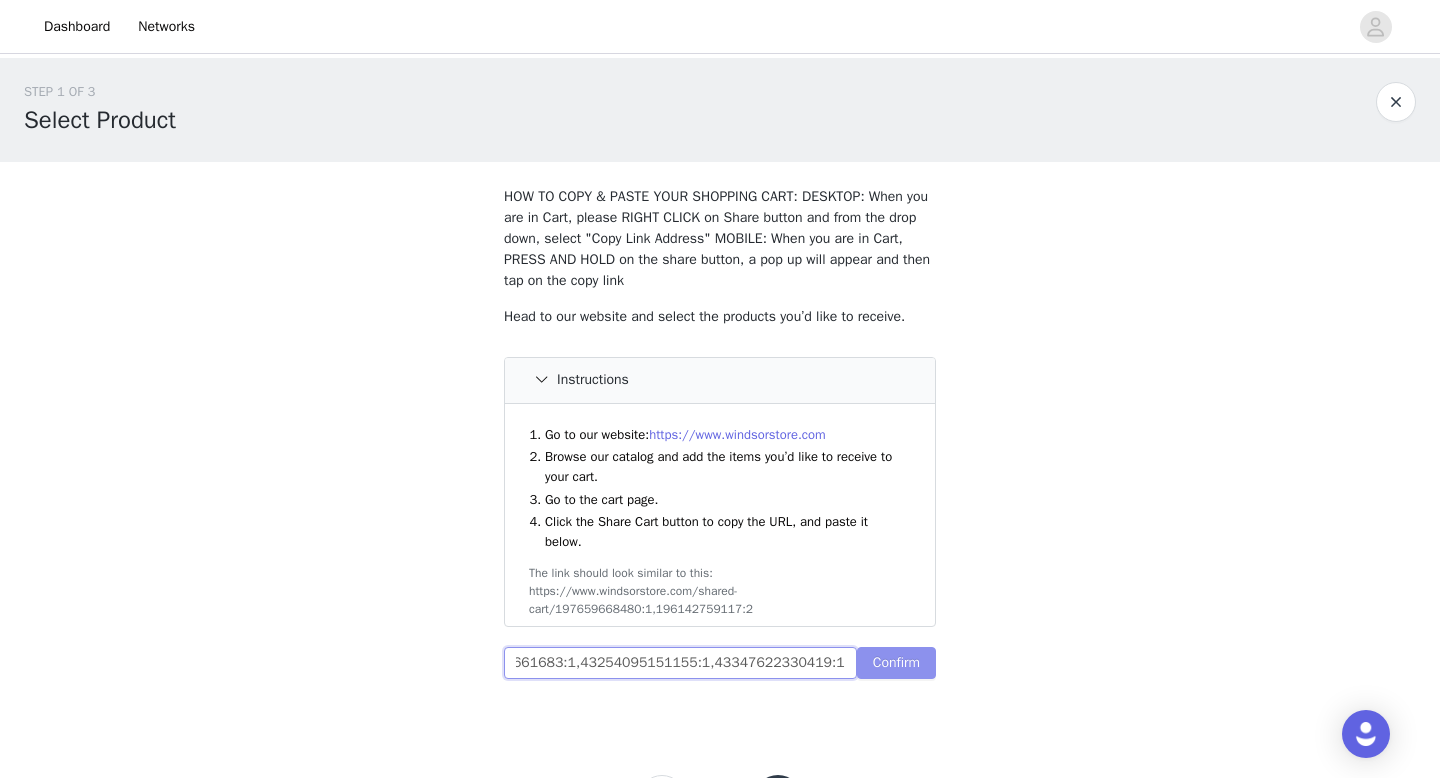 type on "https://www.windsorstore.com/cart/41109634482227:1,43289255215155:1,43350883172403:1,43103790661683:1,43254095151155:1,43347622330419:1" 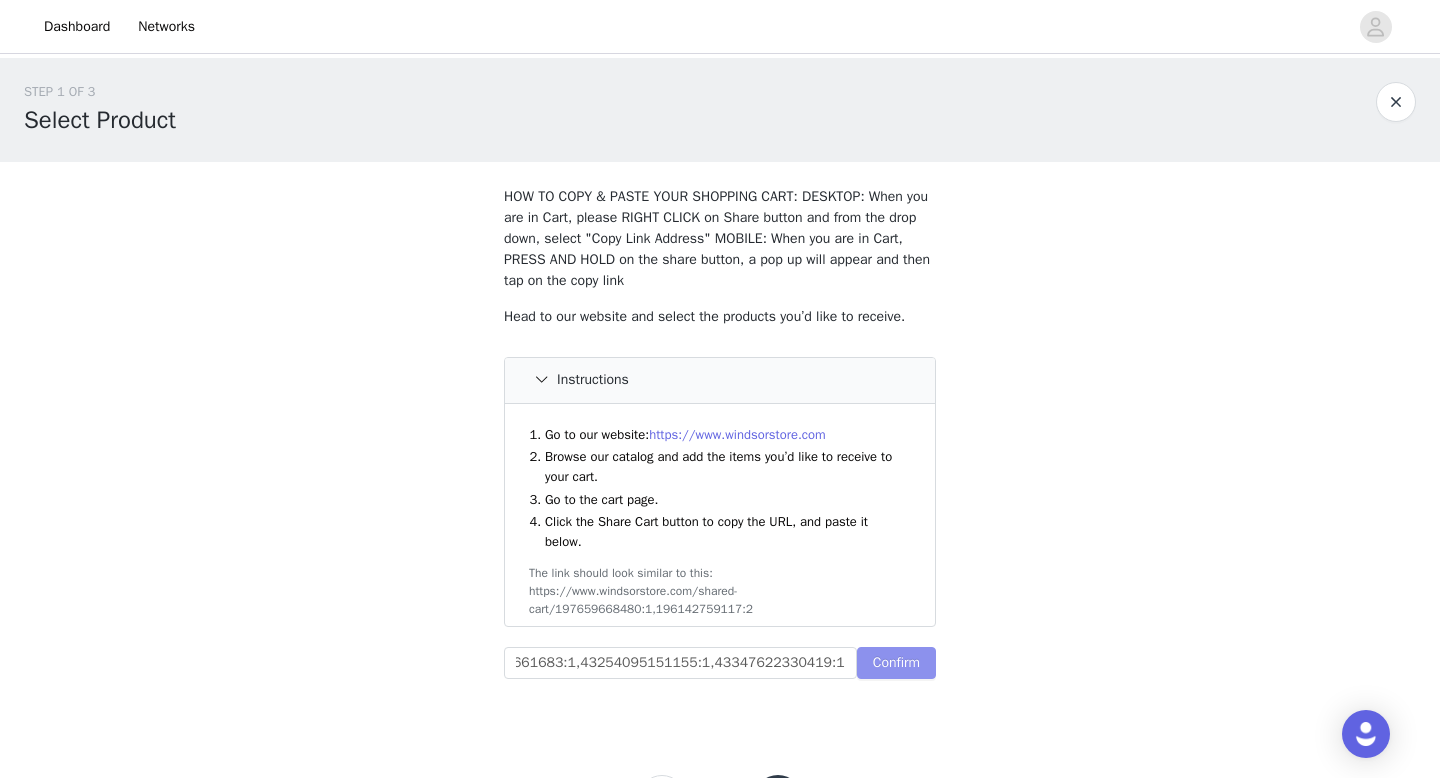 click on "Confirm" at bounding box center [896, 663] 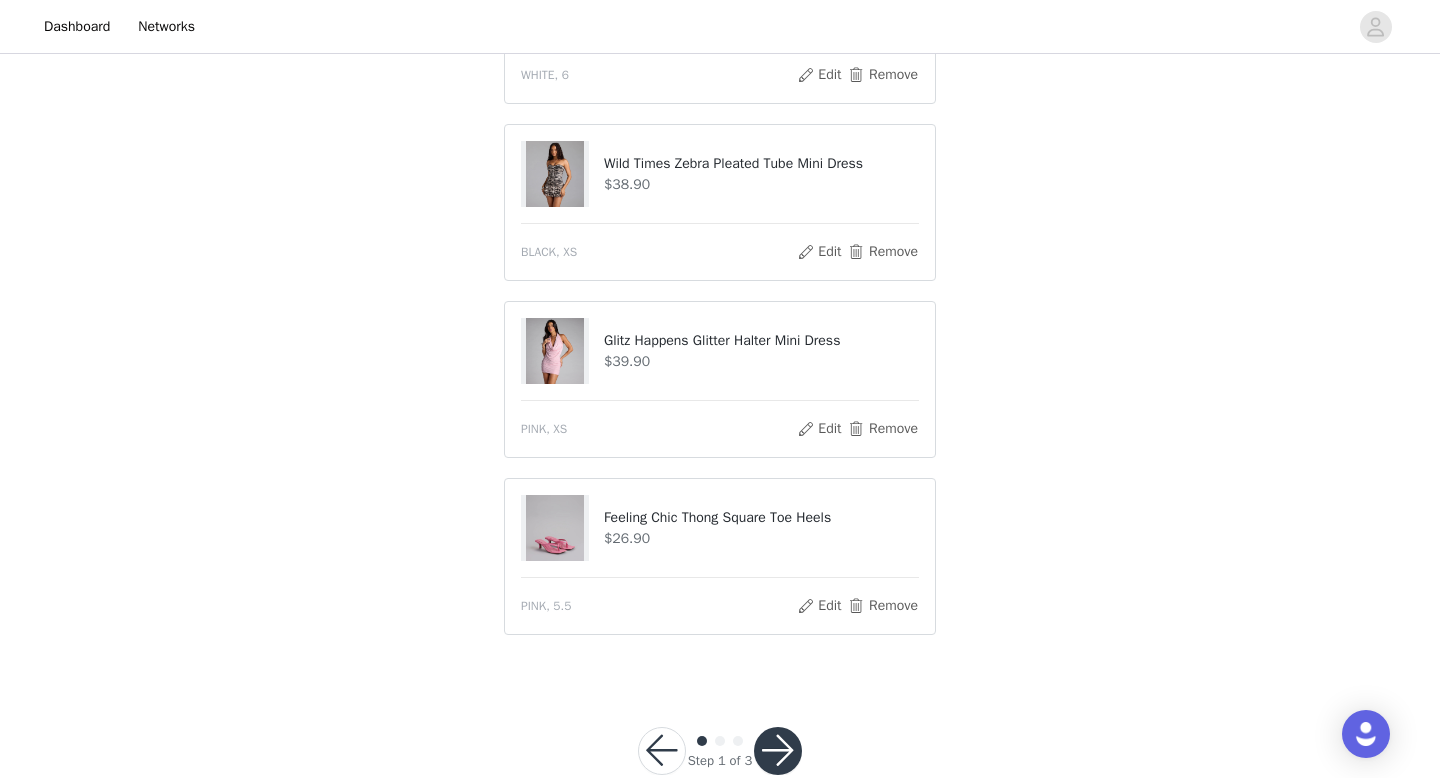 scroll, scrollTop: 1139, scrollLeft: 0, axis: vertical 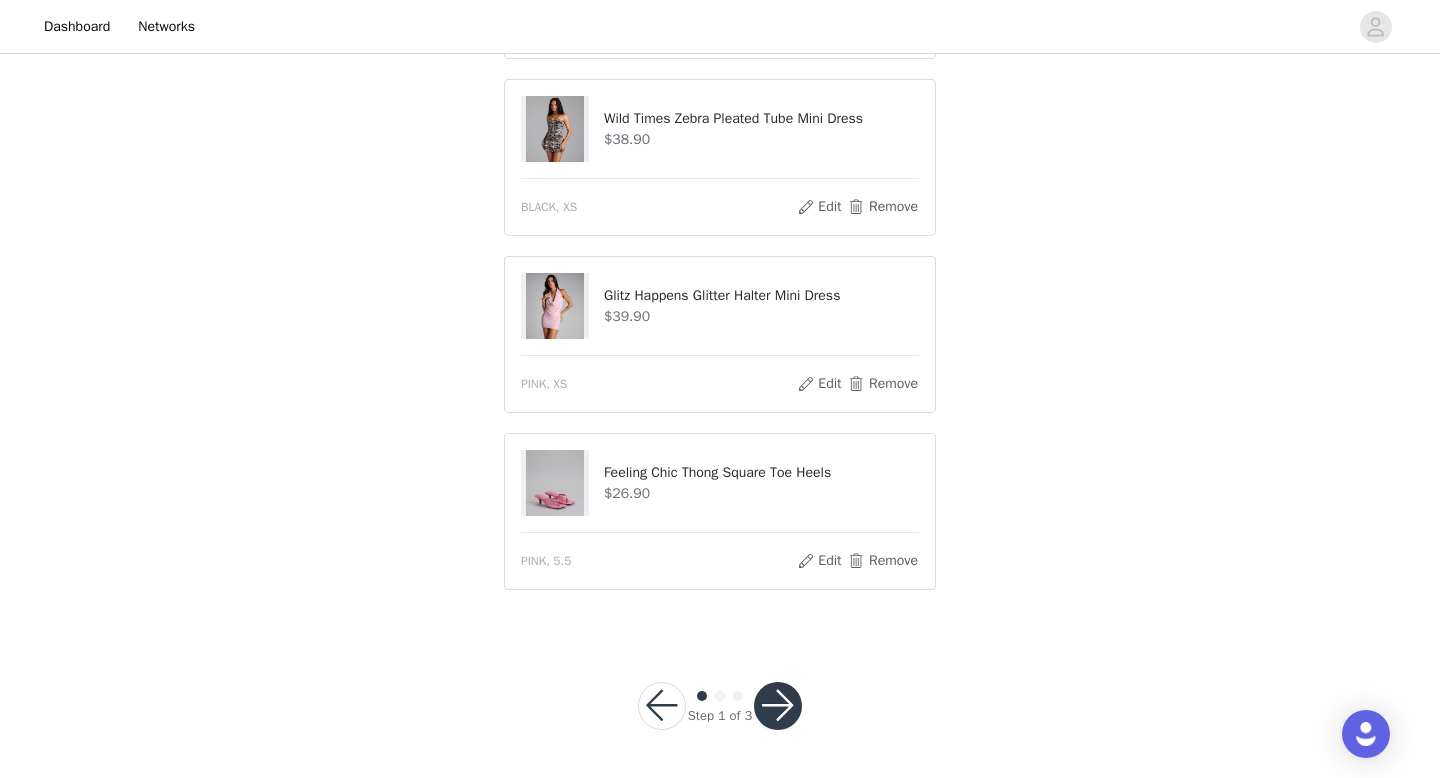click at bounding box center (778, 706) 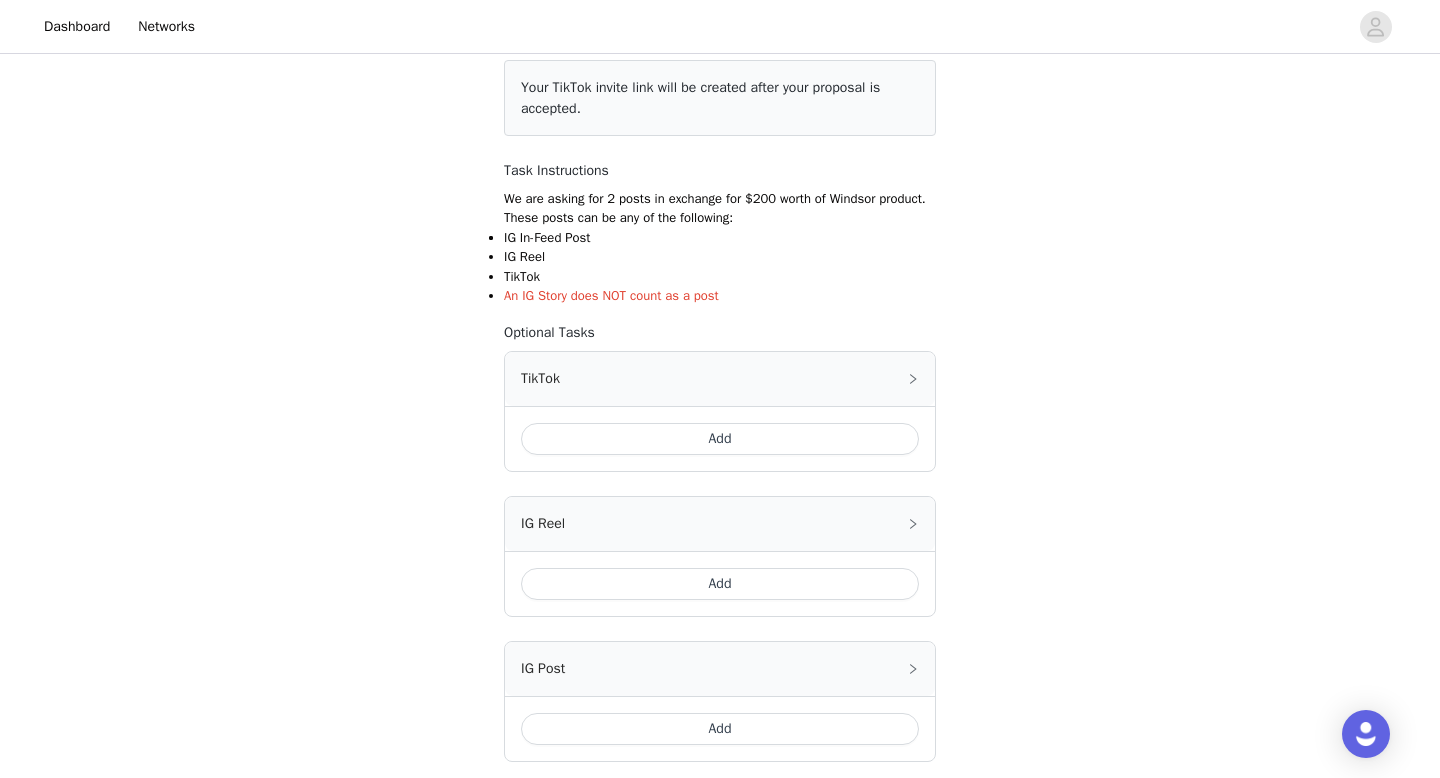 scroll, scrollTop: 294, scrollLeft: 0, axis: vertical 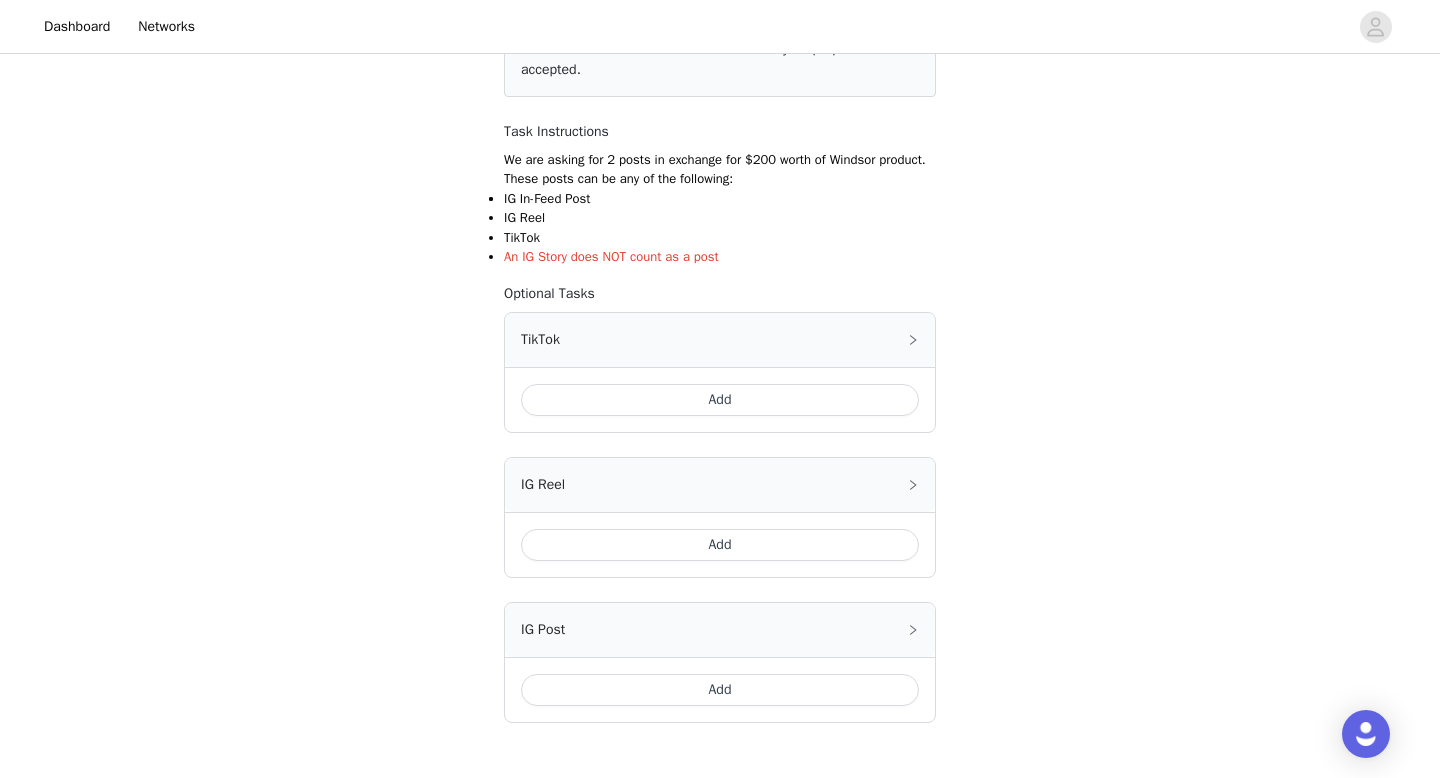 click on "Add" at bounding box center (720, 400) 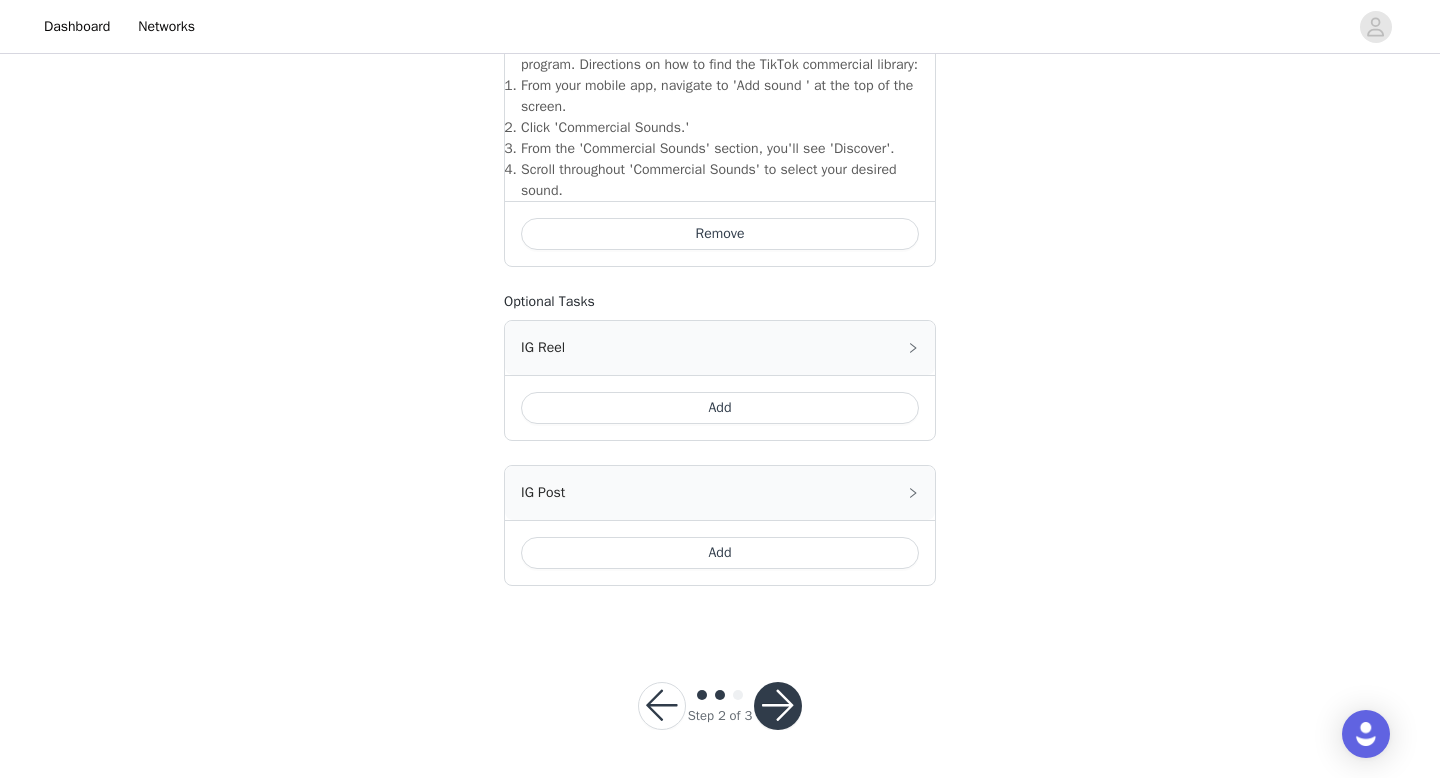 scroll, scrollTop: 765, scrollLeft: 0, axis: vertical 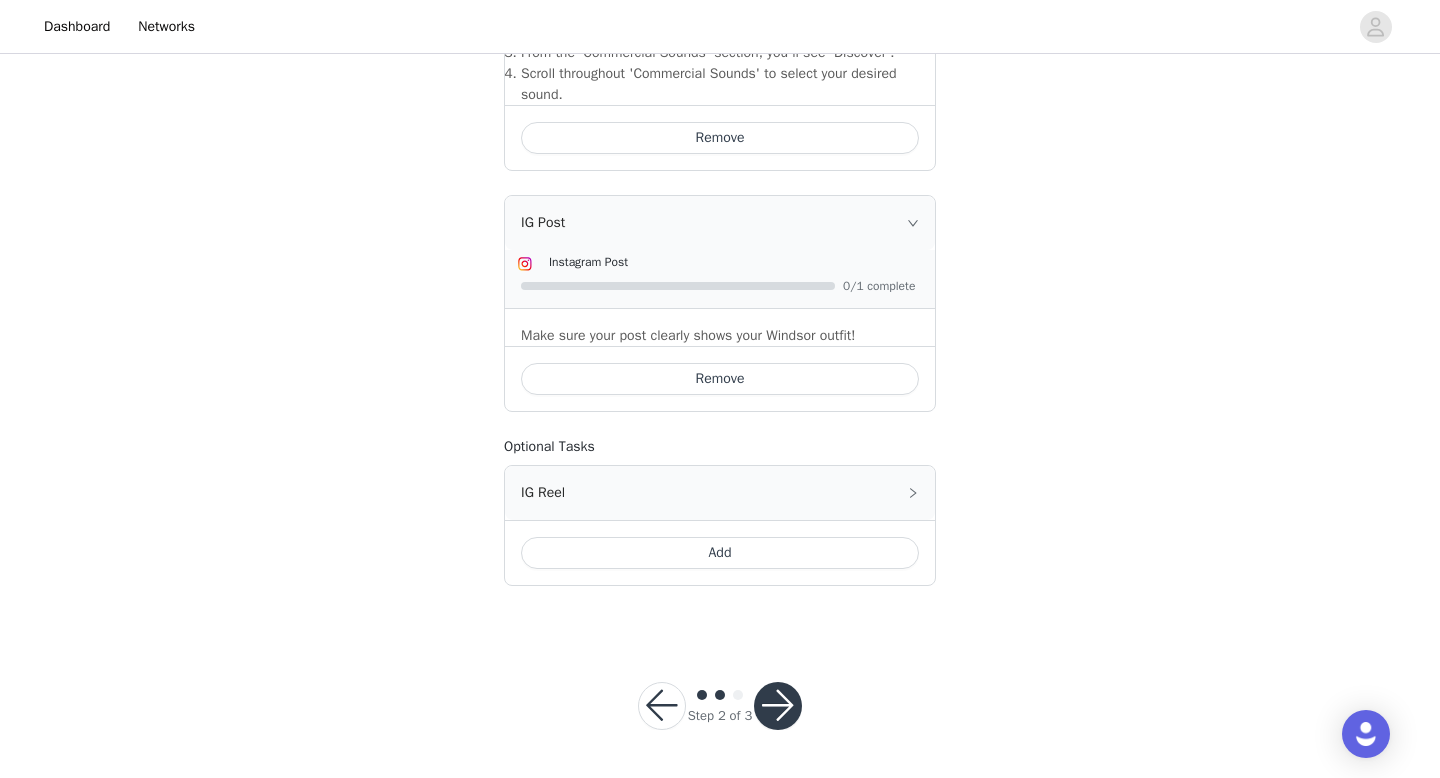 click at bounding box center [778, 706] 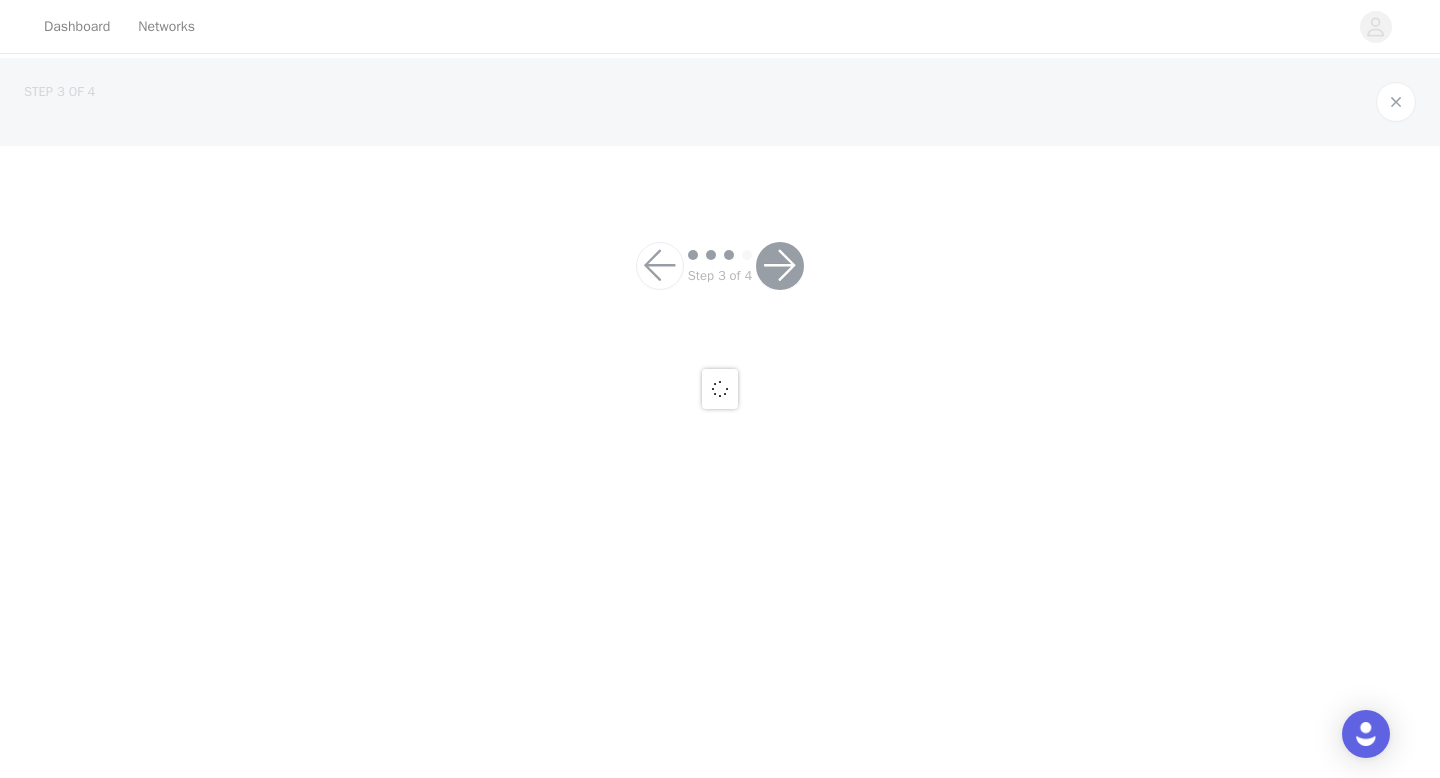 scroll, scrollTop: 0, scrollLeft: 0, axis: both 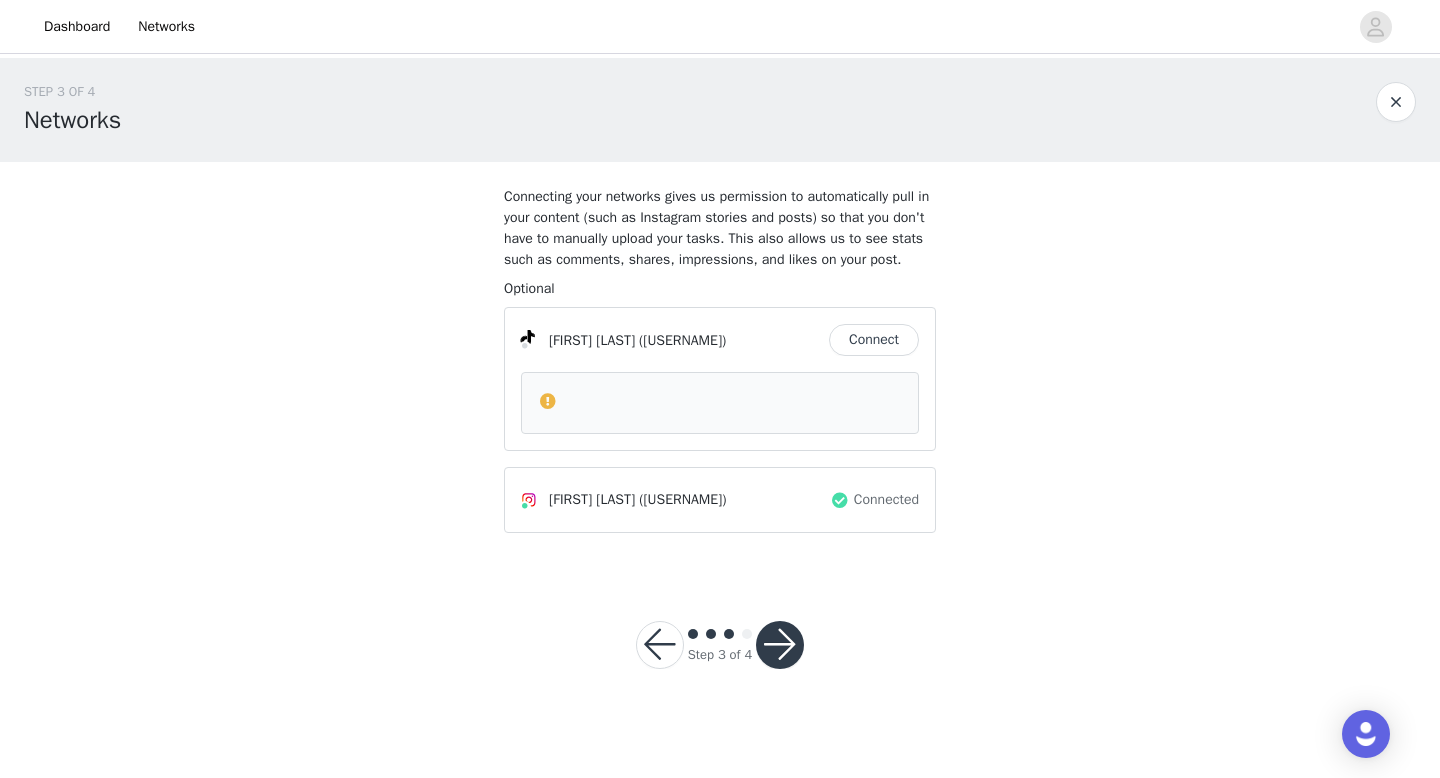 click at bounding box center [780, 645] 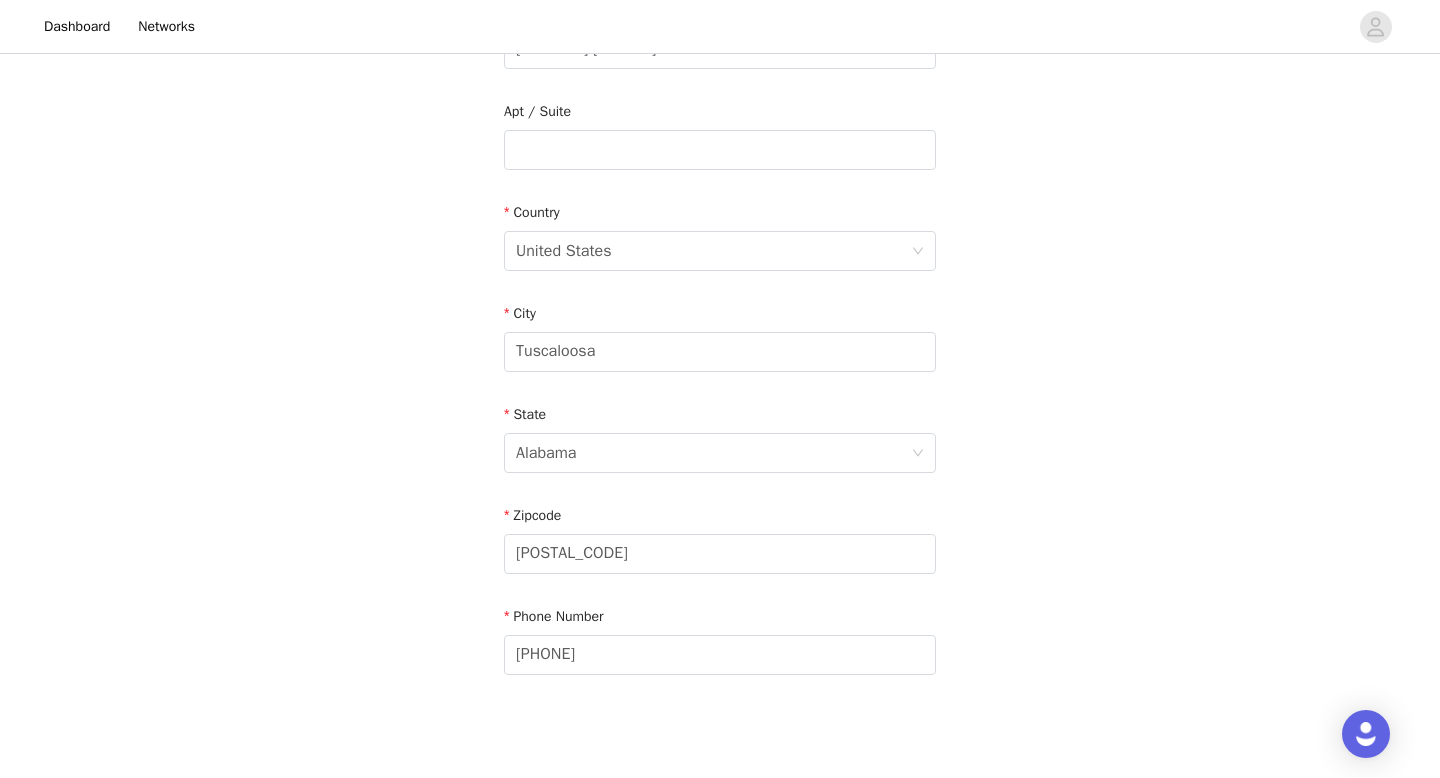 scroll, scrollTop: 585, scrollLeft: 0, axis: vertical 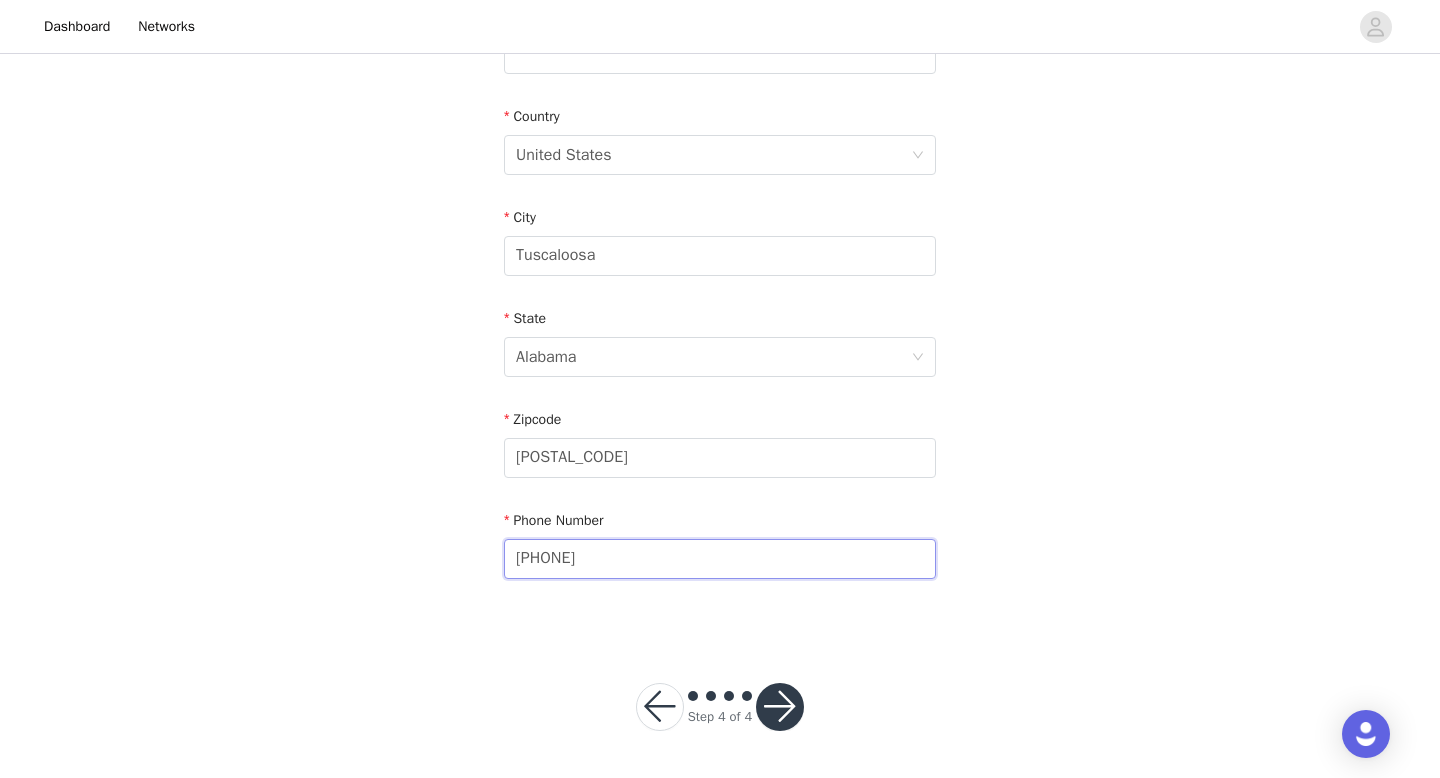click on "[PHONE]" at bounding box center (720, 559) 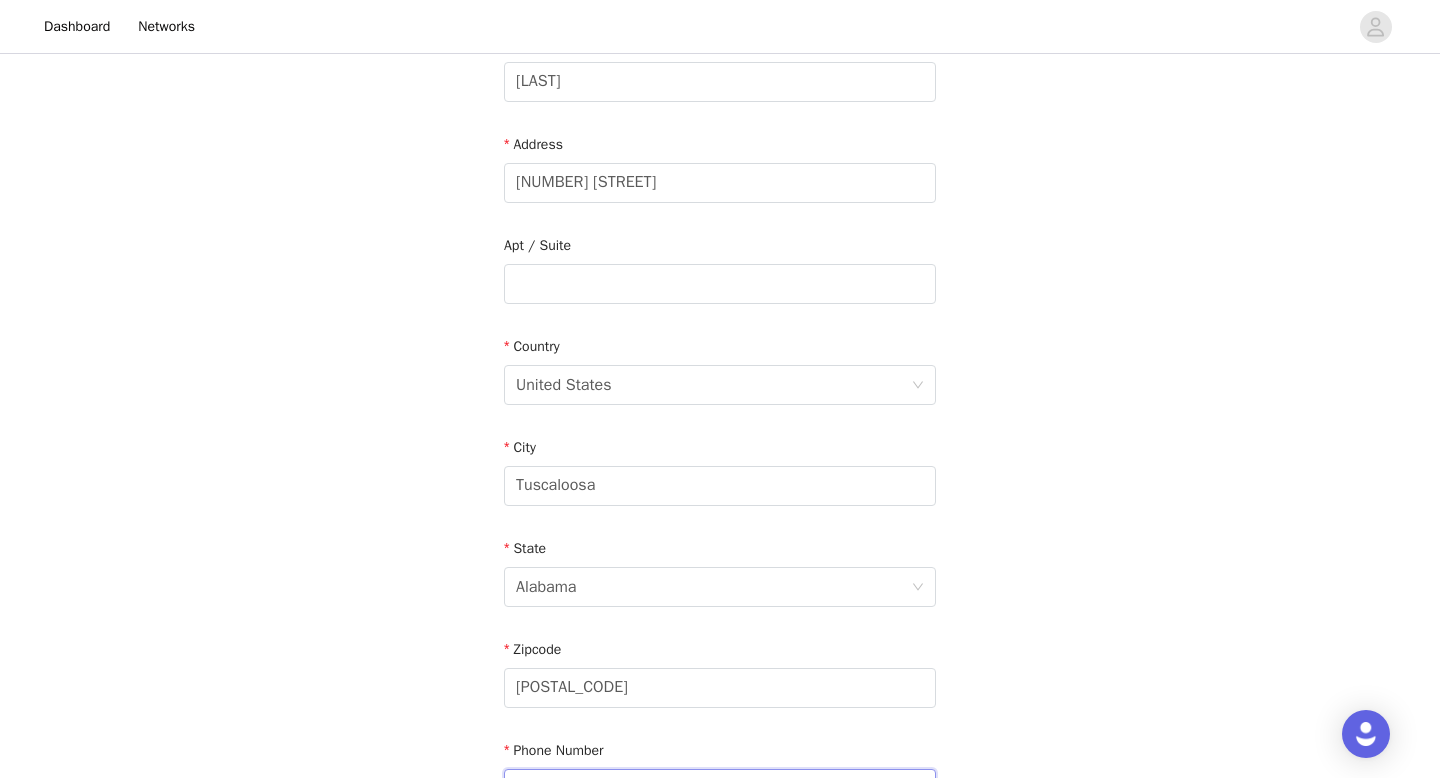 scroll, scrollTop: 585, scrollLeft: 0, axis: vertical 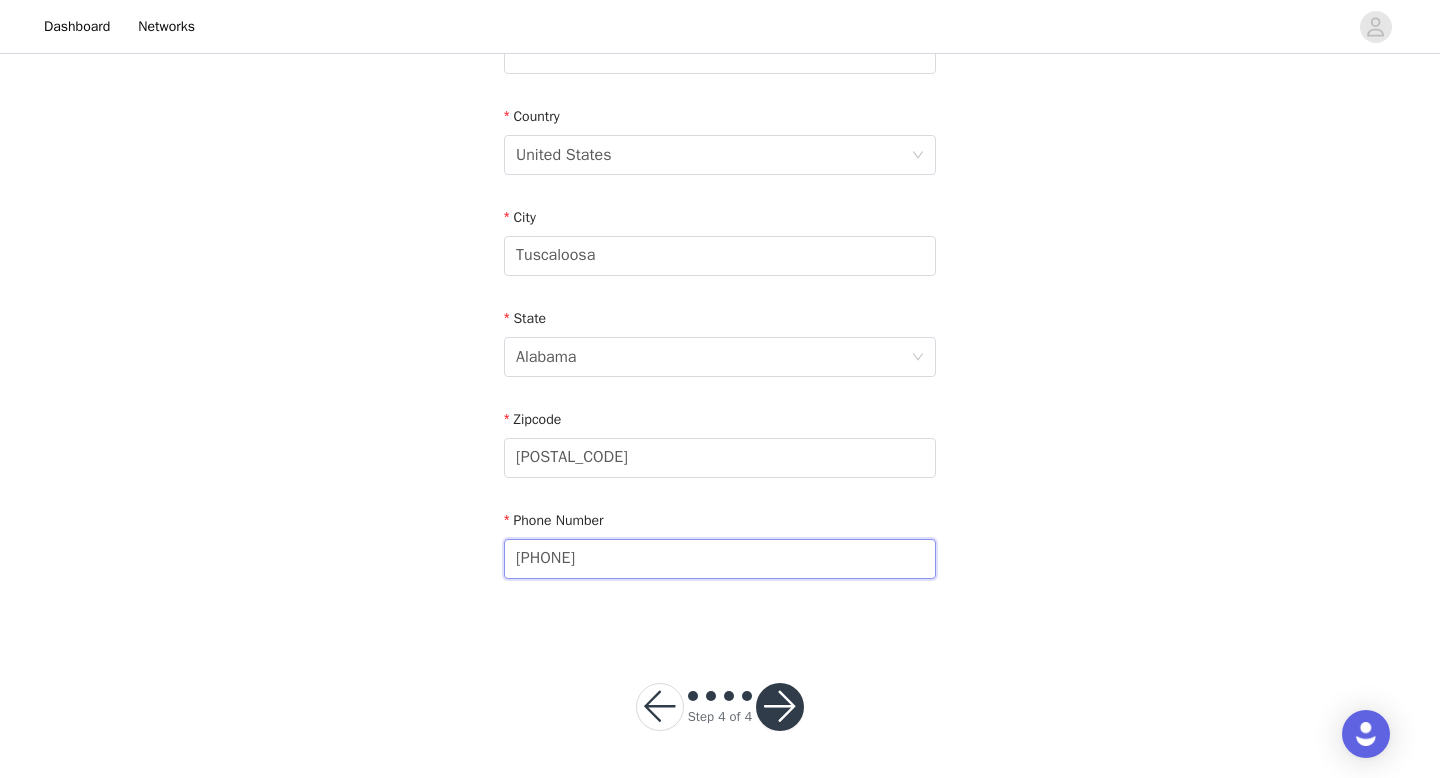 type on "[PHONE]" 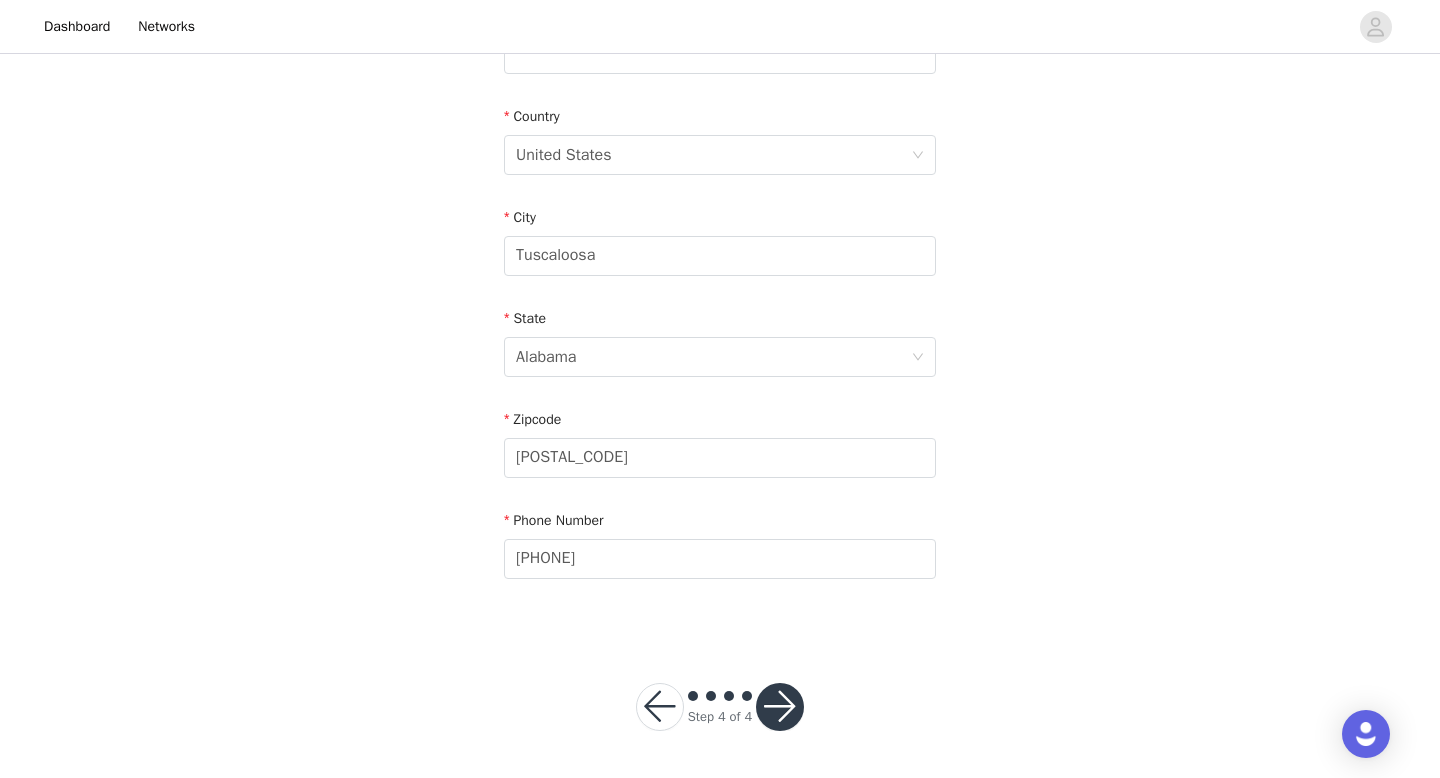 click at bounding box center (780, 707) 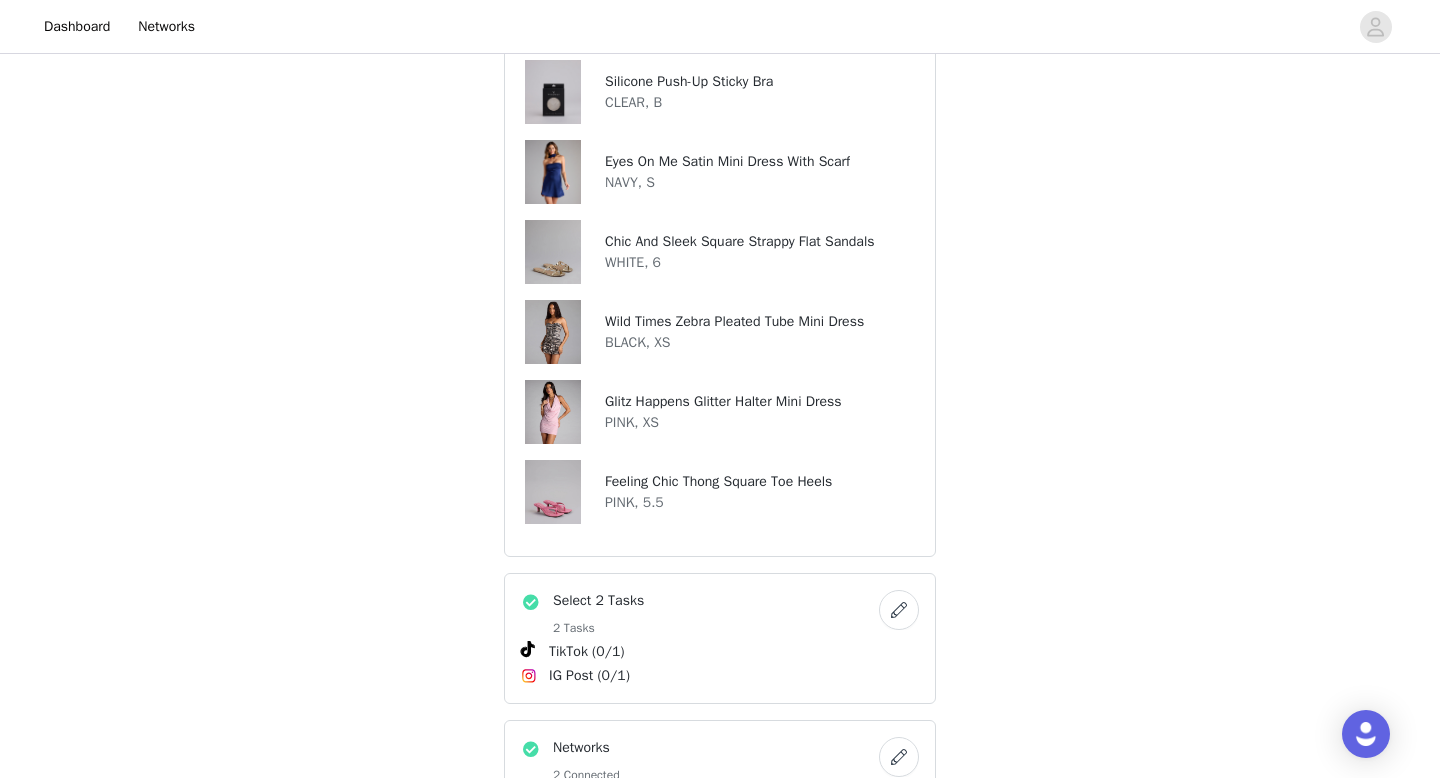 scroll, scrollTop: 455, scrollLeft: 0, axis: vertical 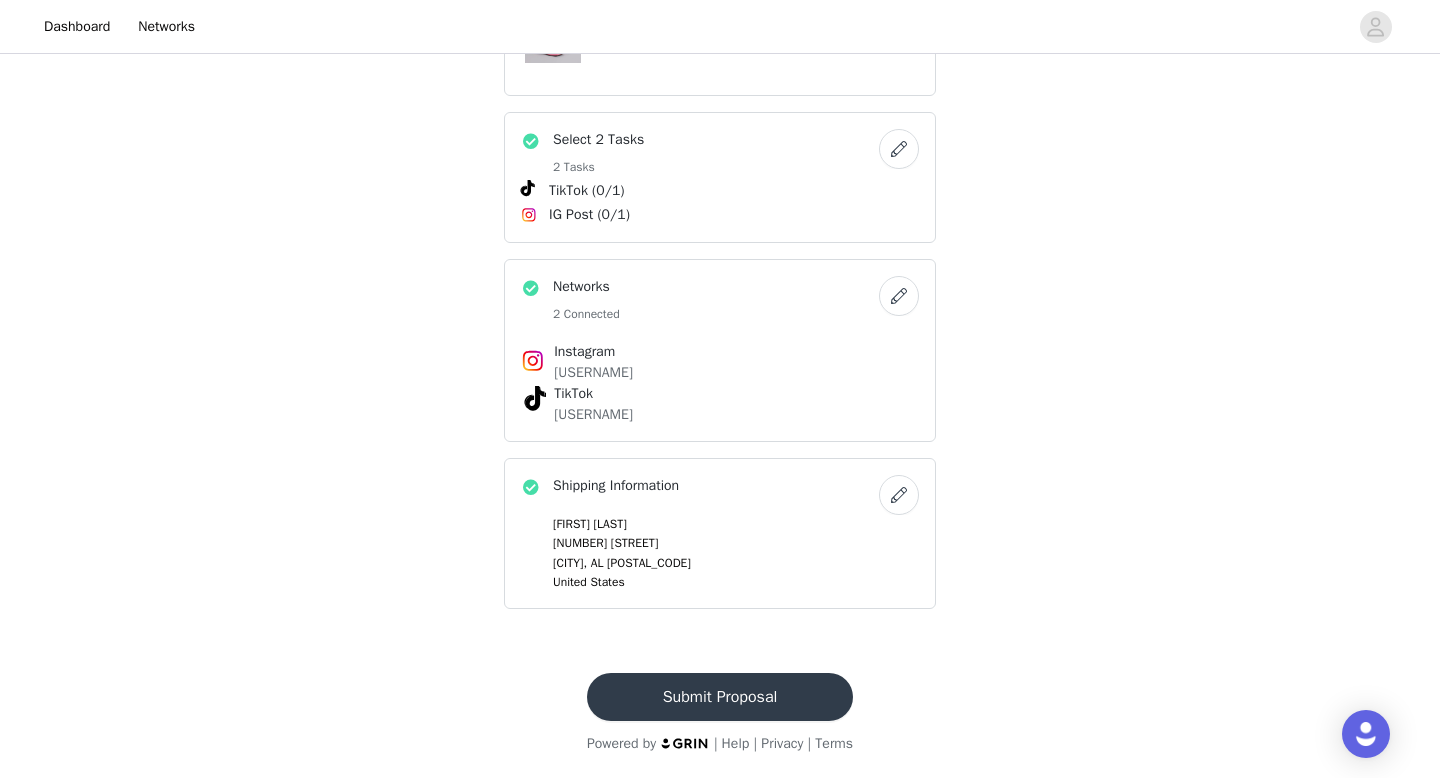click on "Submit Proposal" at bounding box center [720, 697] 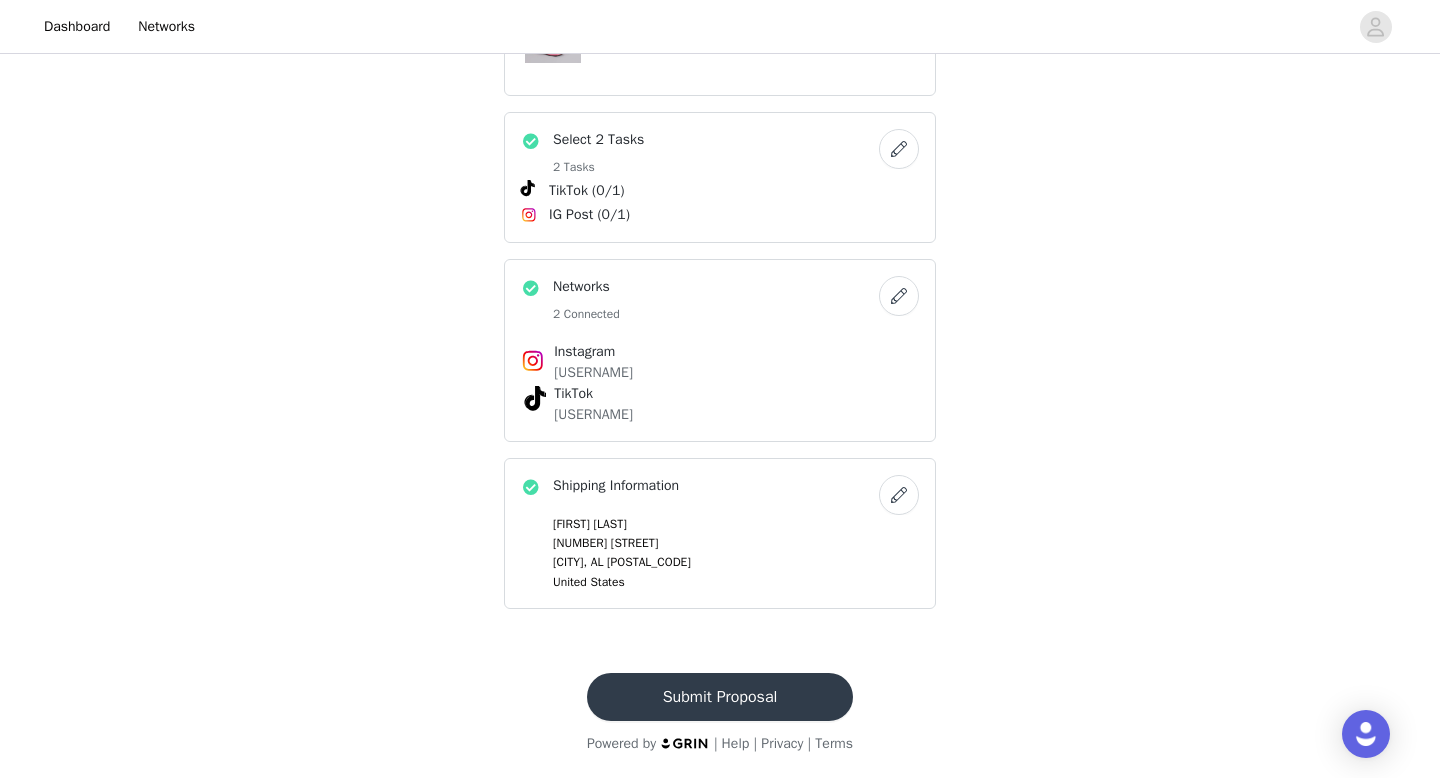 scroll, scrollTop: 0, scrollLeft: 0, axis: both 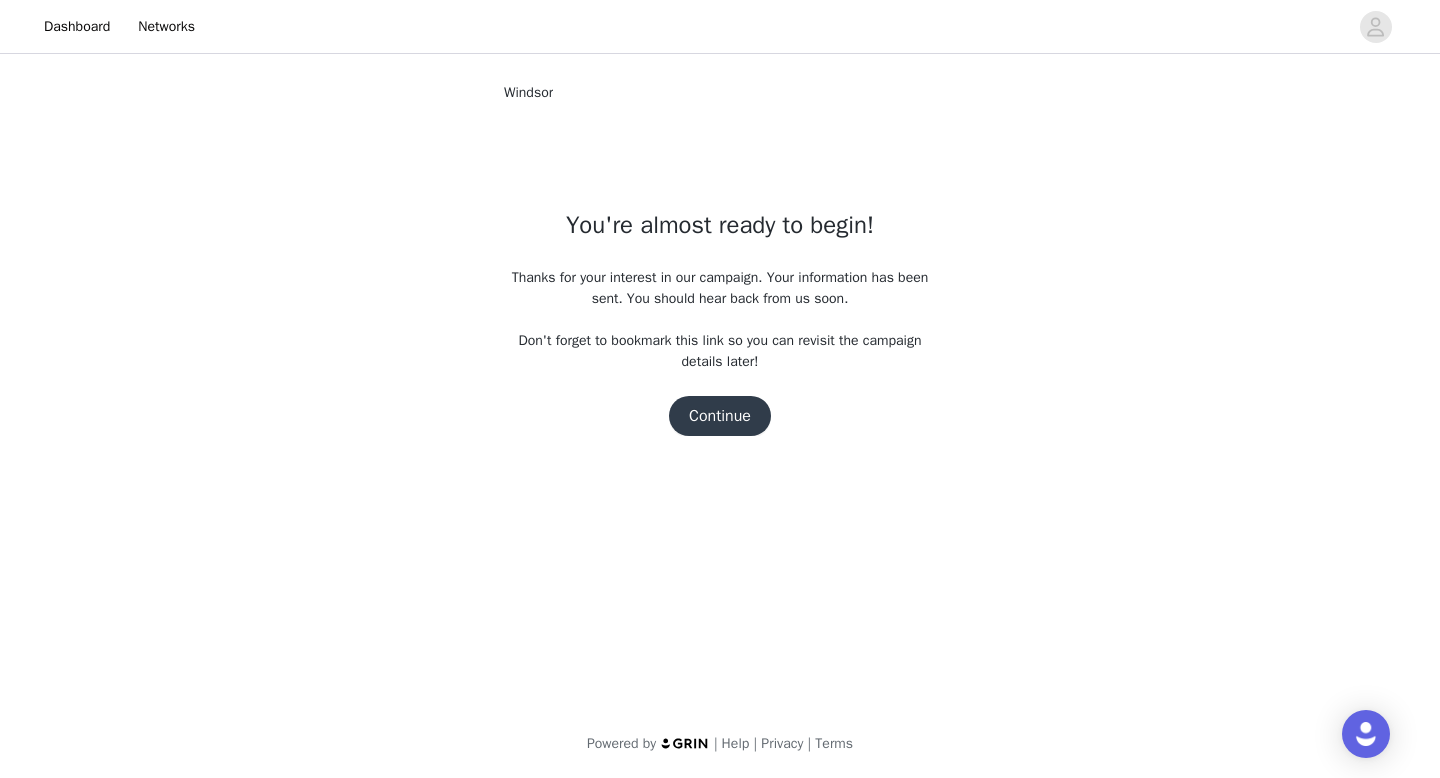 click on "Continue" at bounding box center [720, 416] 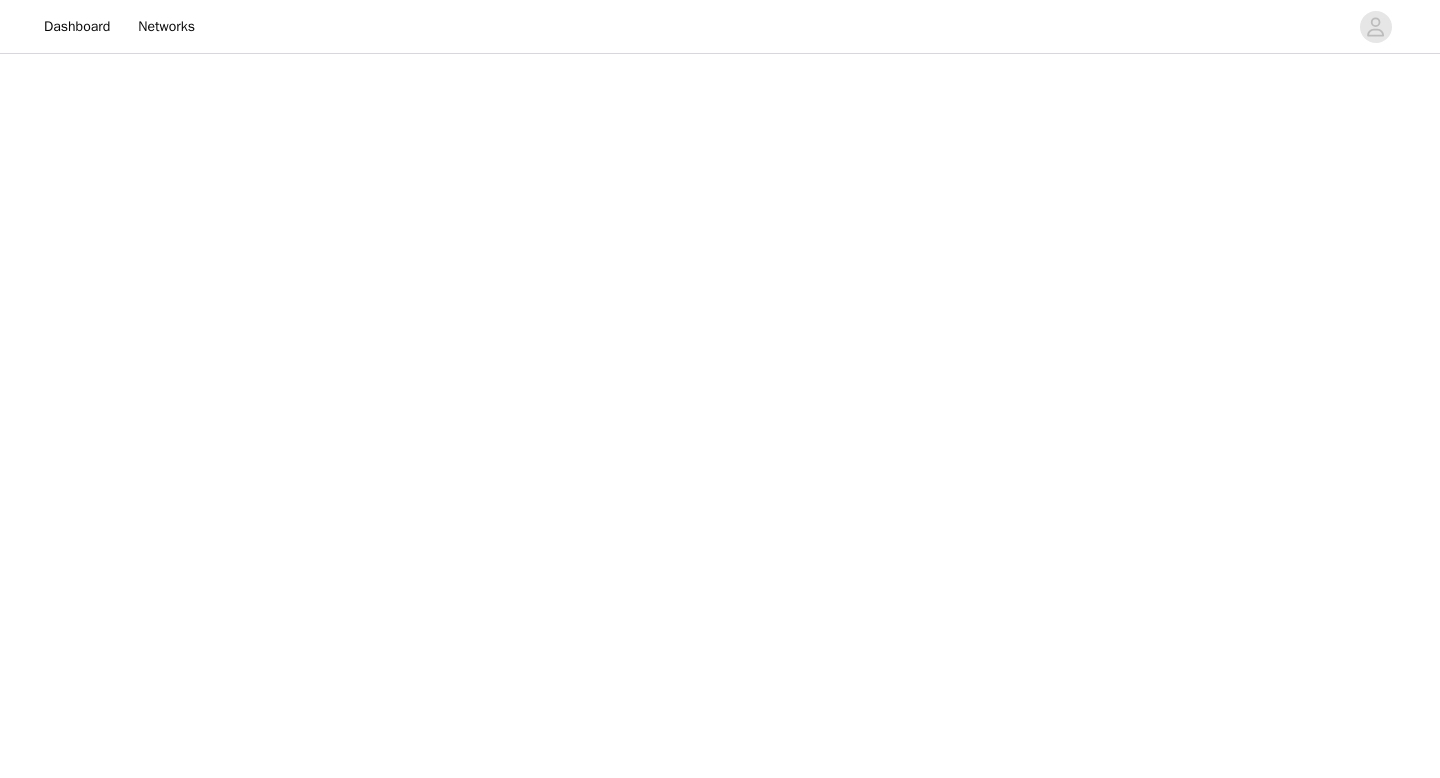 scroll, scrollTop: 0, scrollLeft: 0, axis: both 